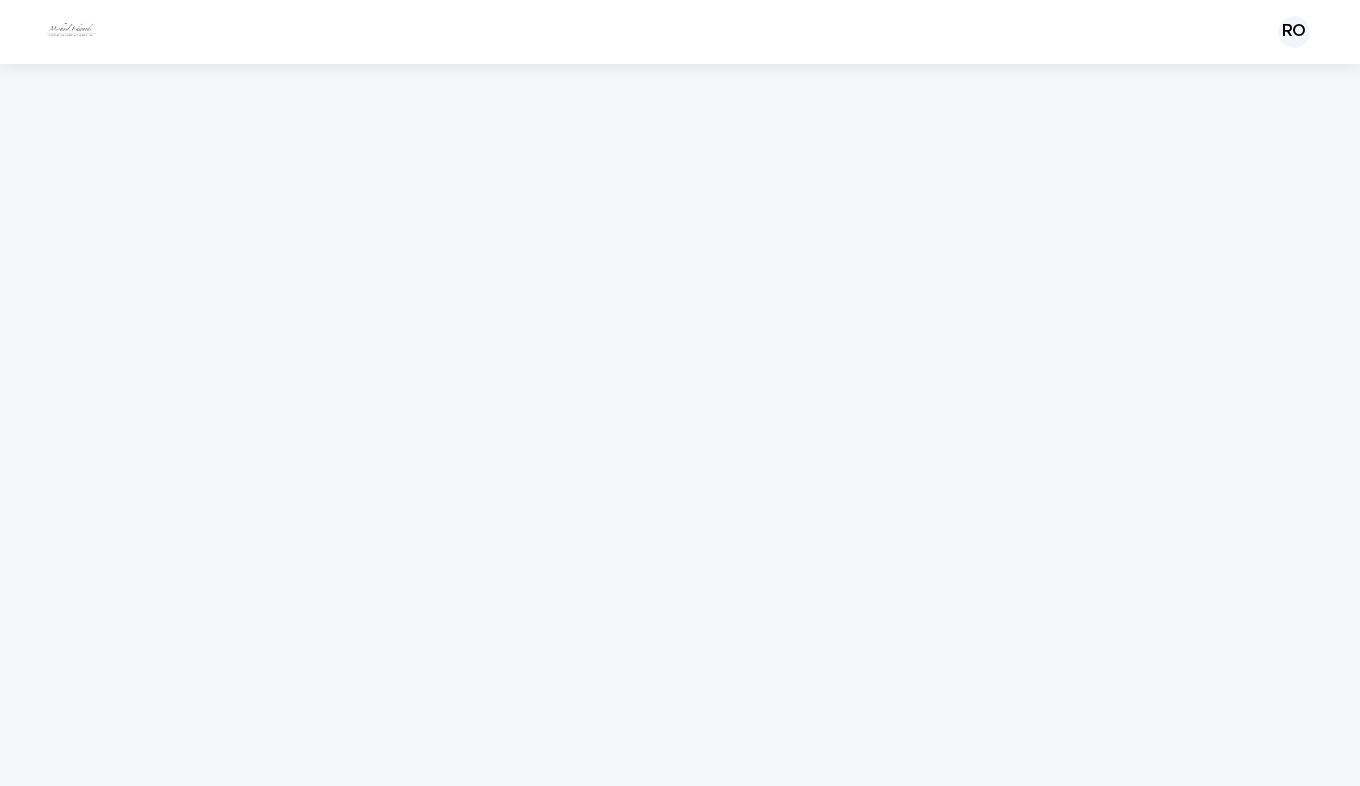 scroll, scrollTop: 0, scrollLeft: 0, axis: both 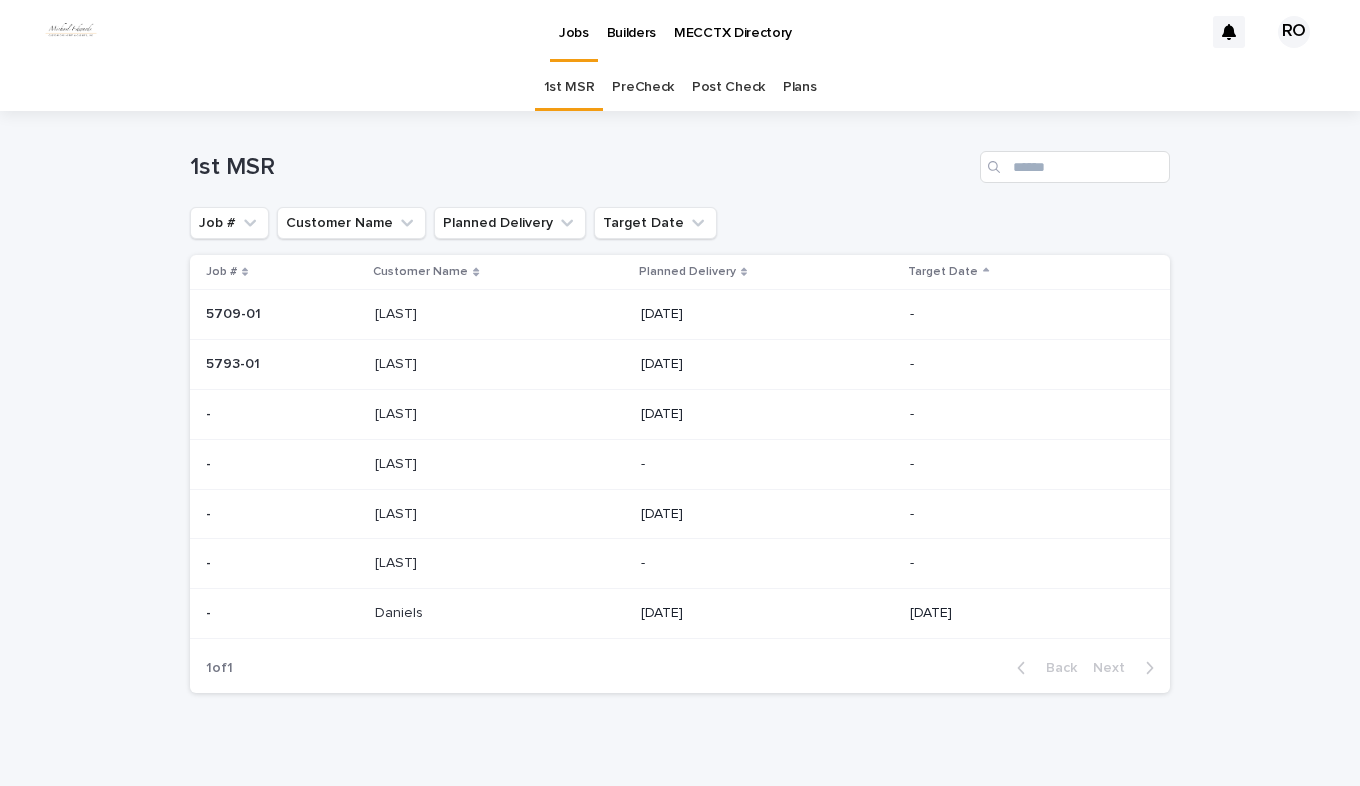 click at bounding box center [499, 414] 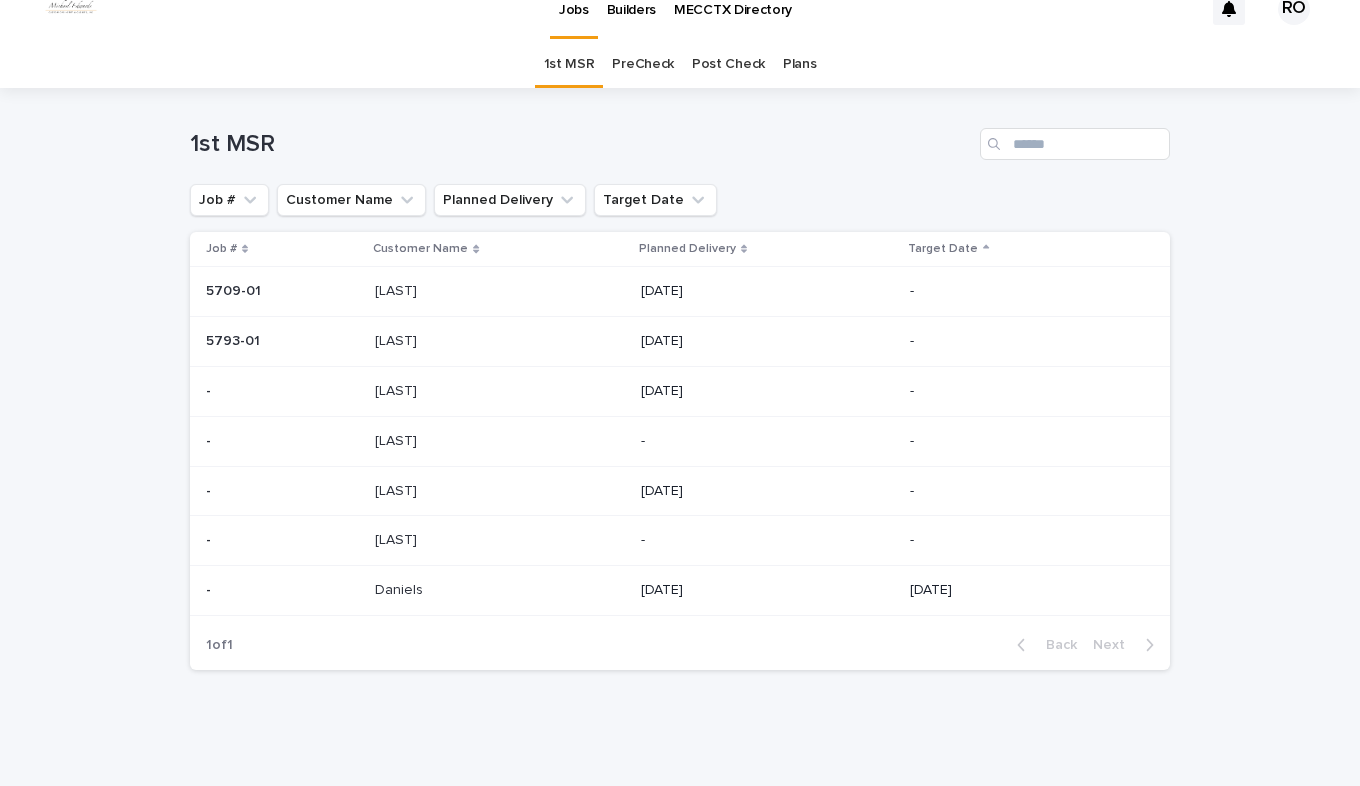 scroll, scrollTop: 24, scrollLeft: 0, axis: vertical 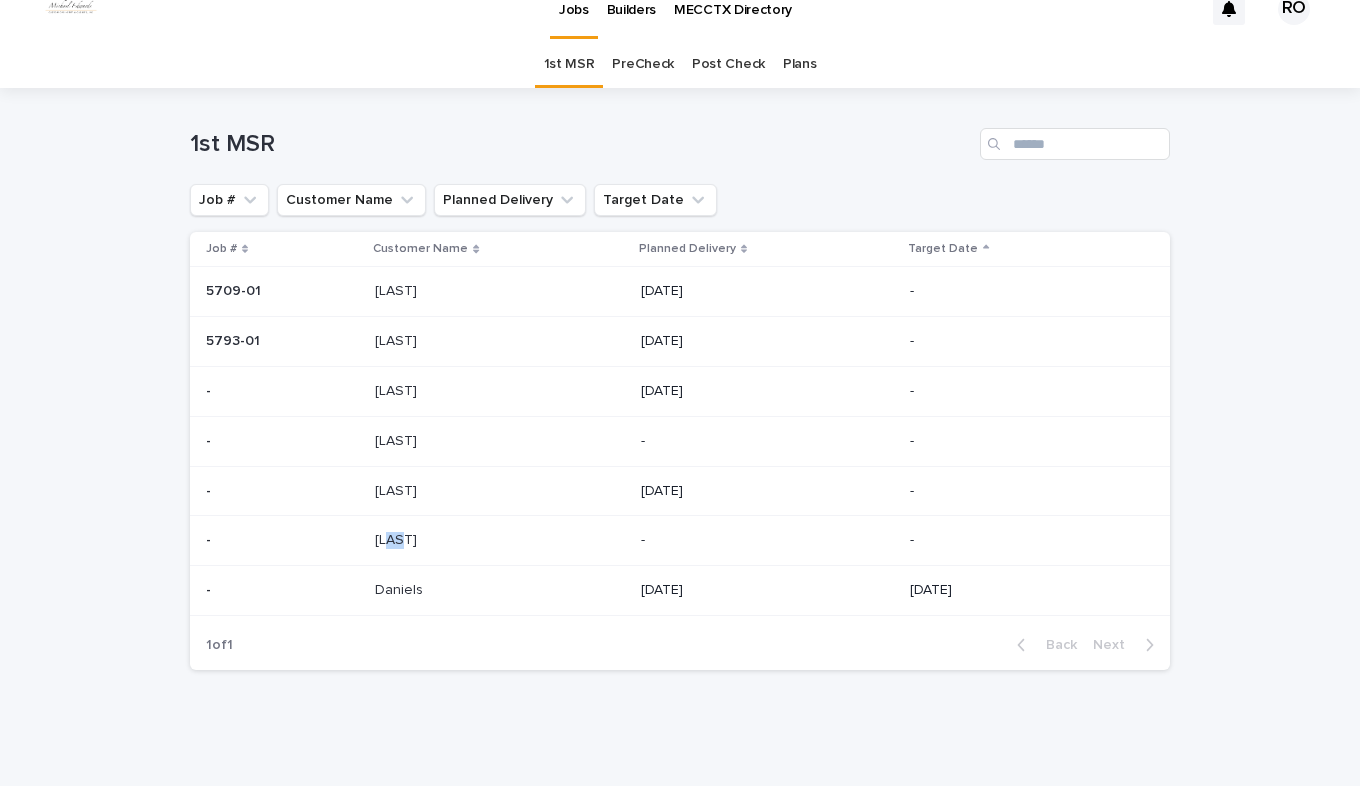 drag, startPoint x: 387, startPoint y: 530, endPoint x: 397, endPoint y: 533, distance: 10.440307 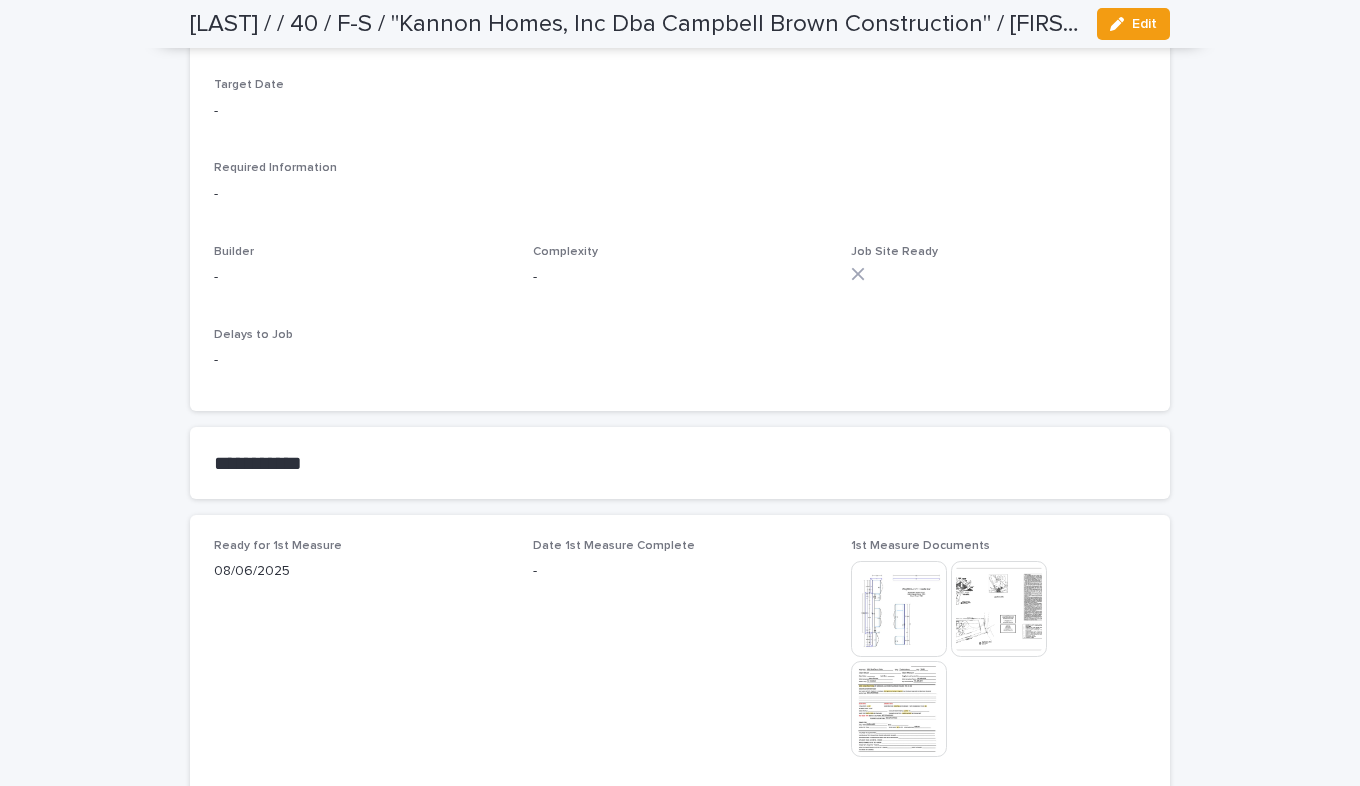 scroll, scrollTop: 800, scrollLeft: 0, axis: vertical 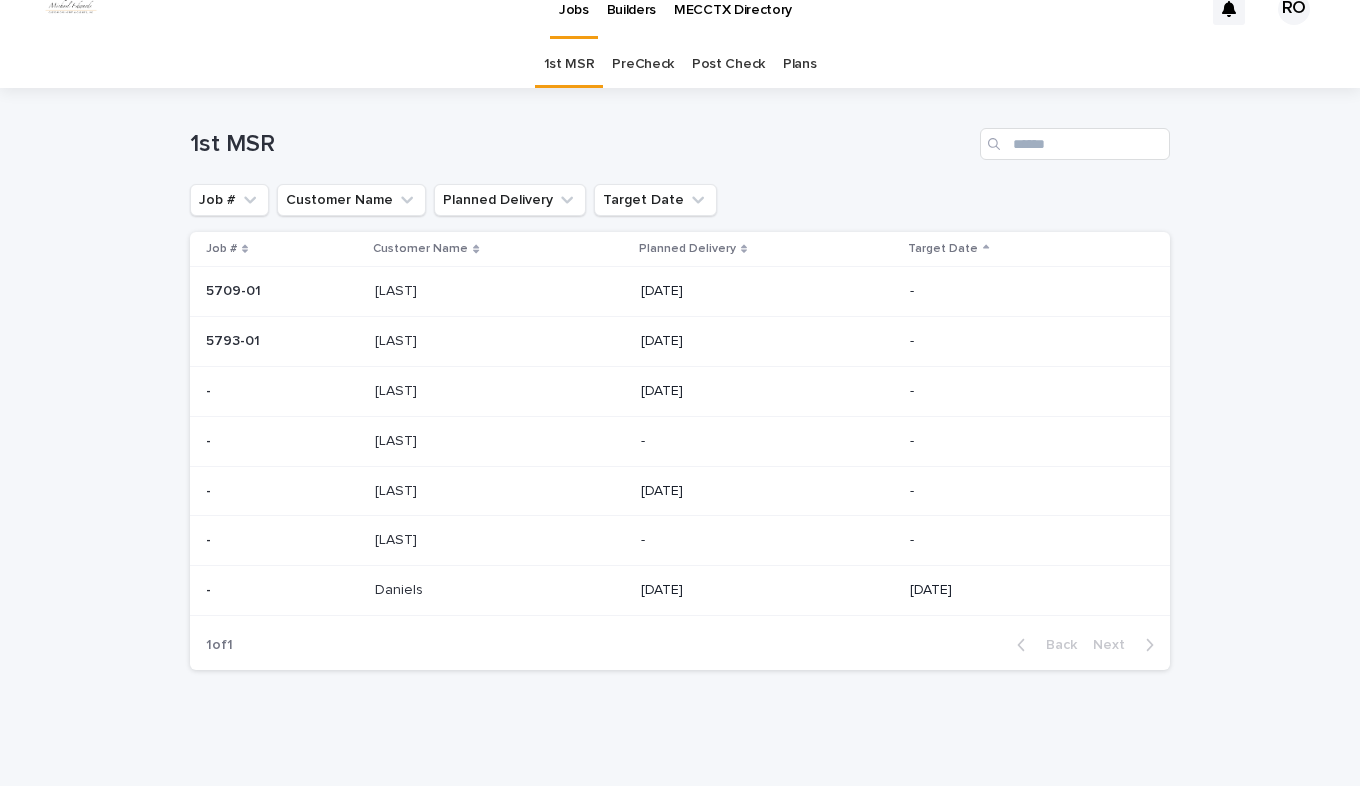 click on "[LAST] [LAST]" at bounding box center (499, 590) 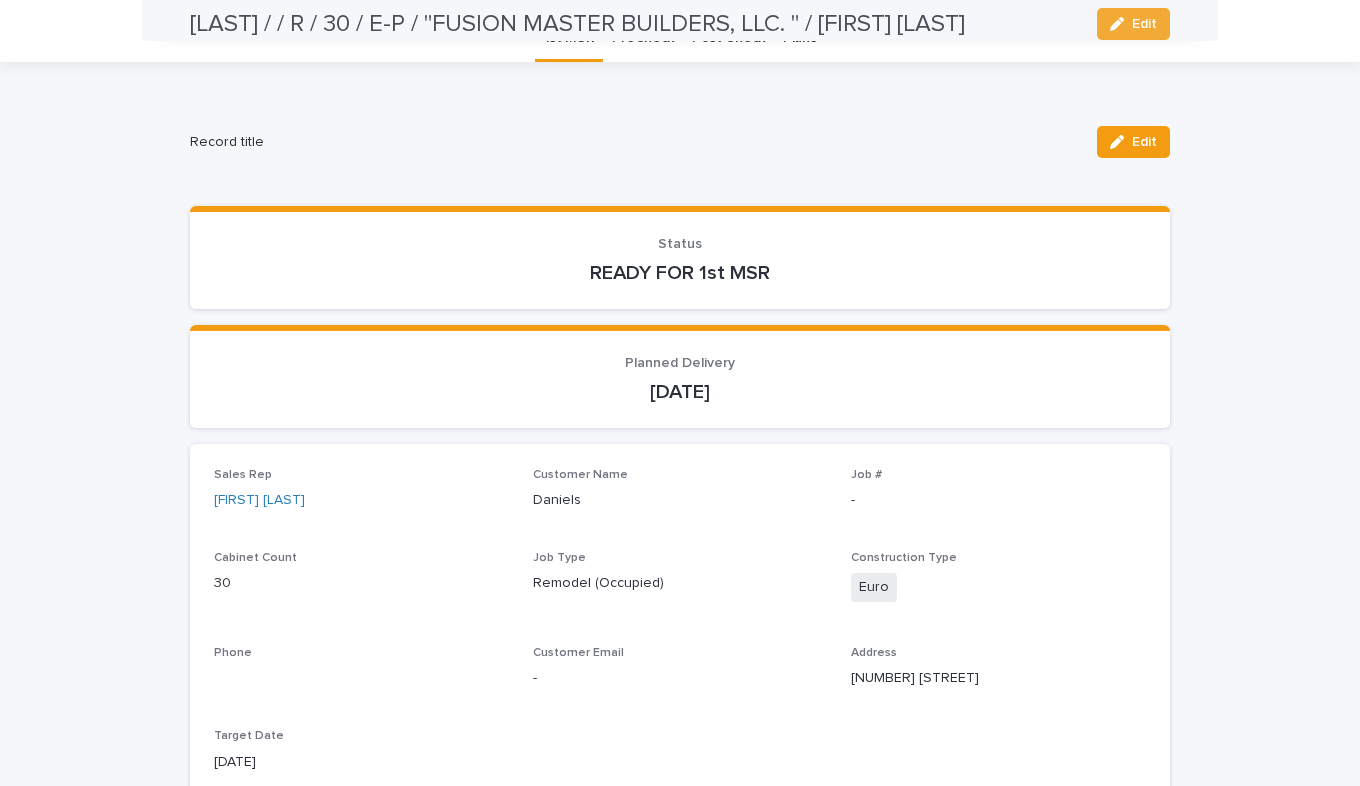 scroll, scrollTop: 0, scrollLeft: 0, axis: both 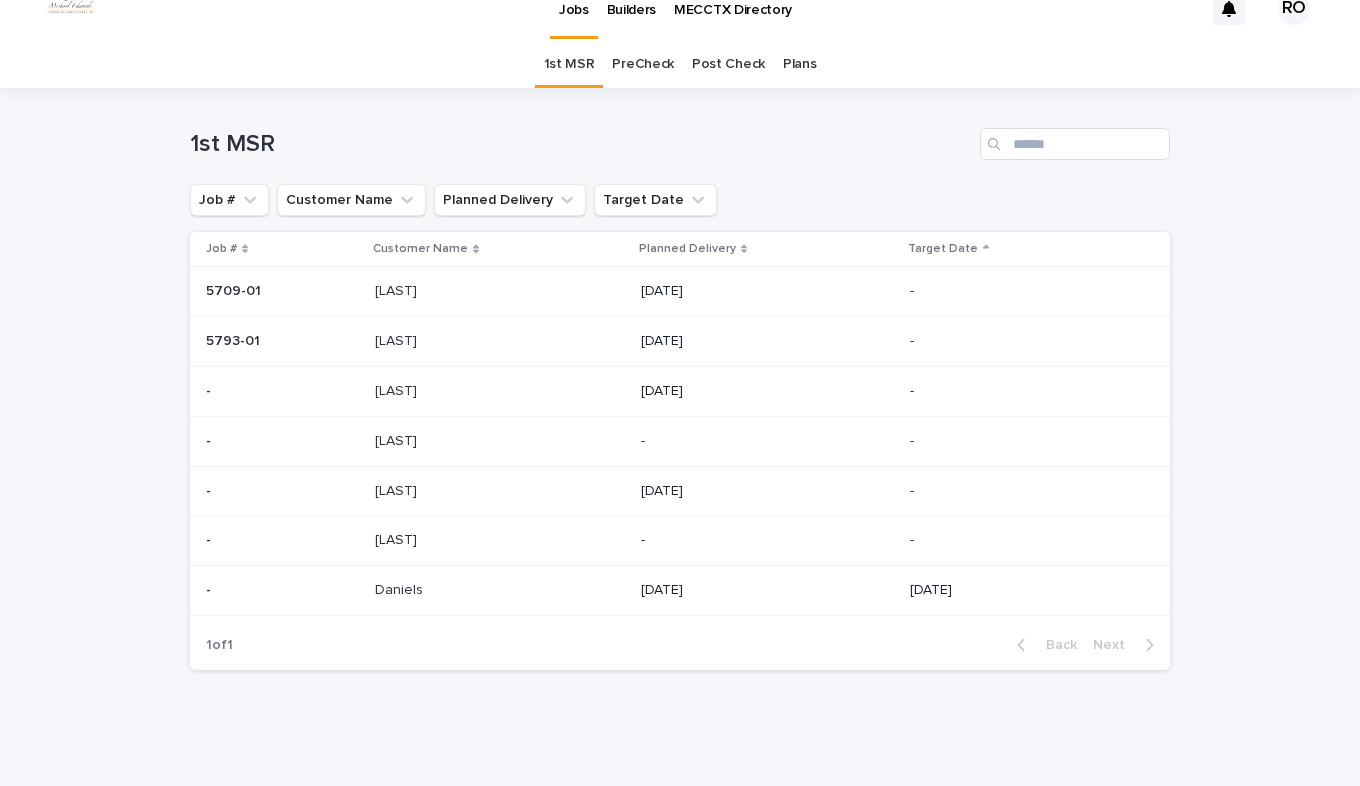 click on "PreCheck" at bounding box center [643, 64] 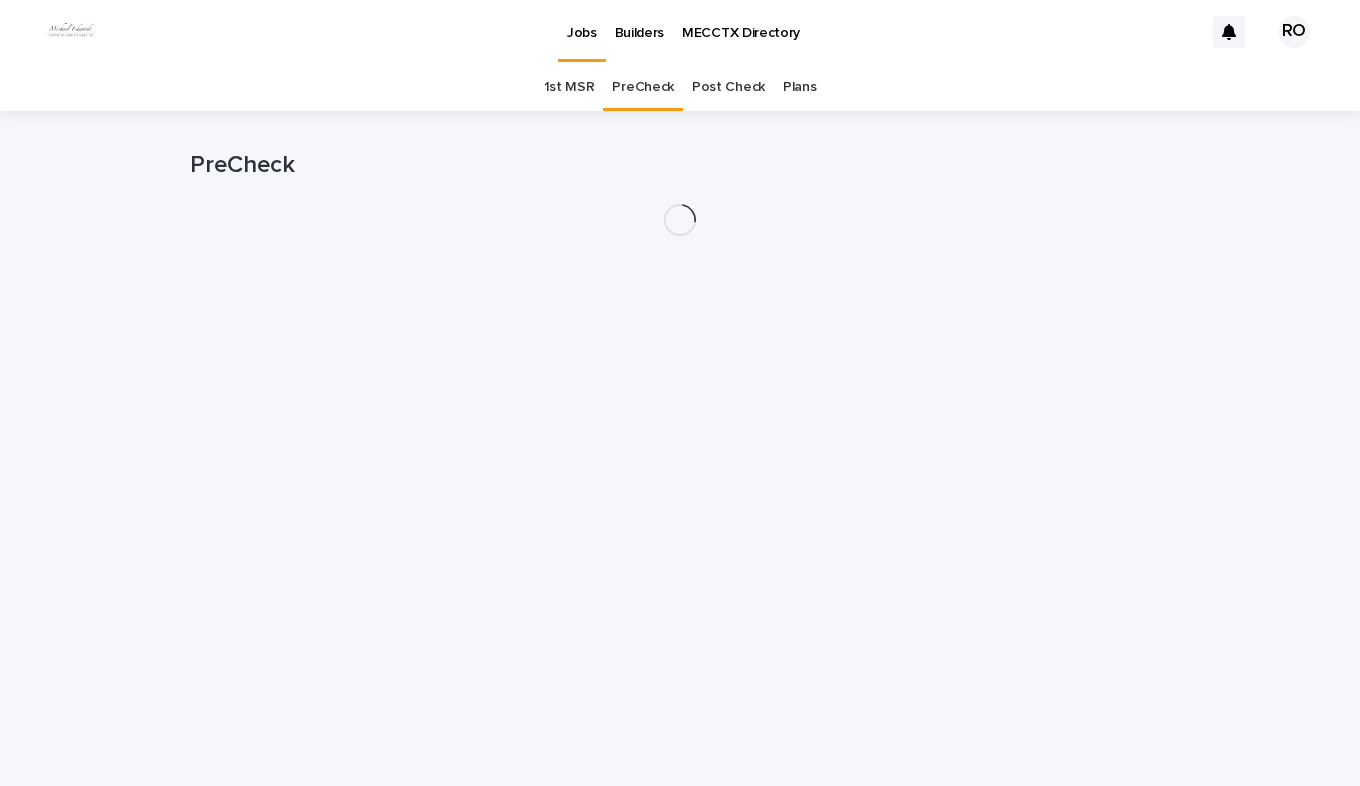 scroll, scrollTop: 0, scrollLeft: 0, axis: both 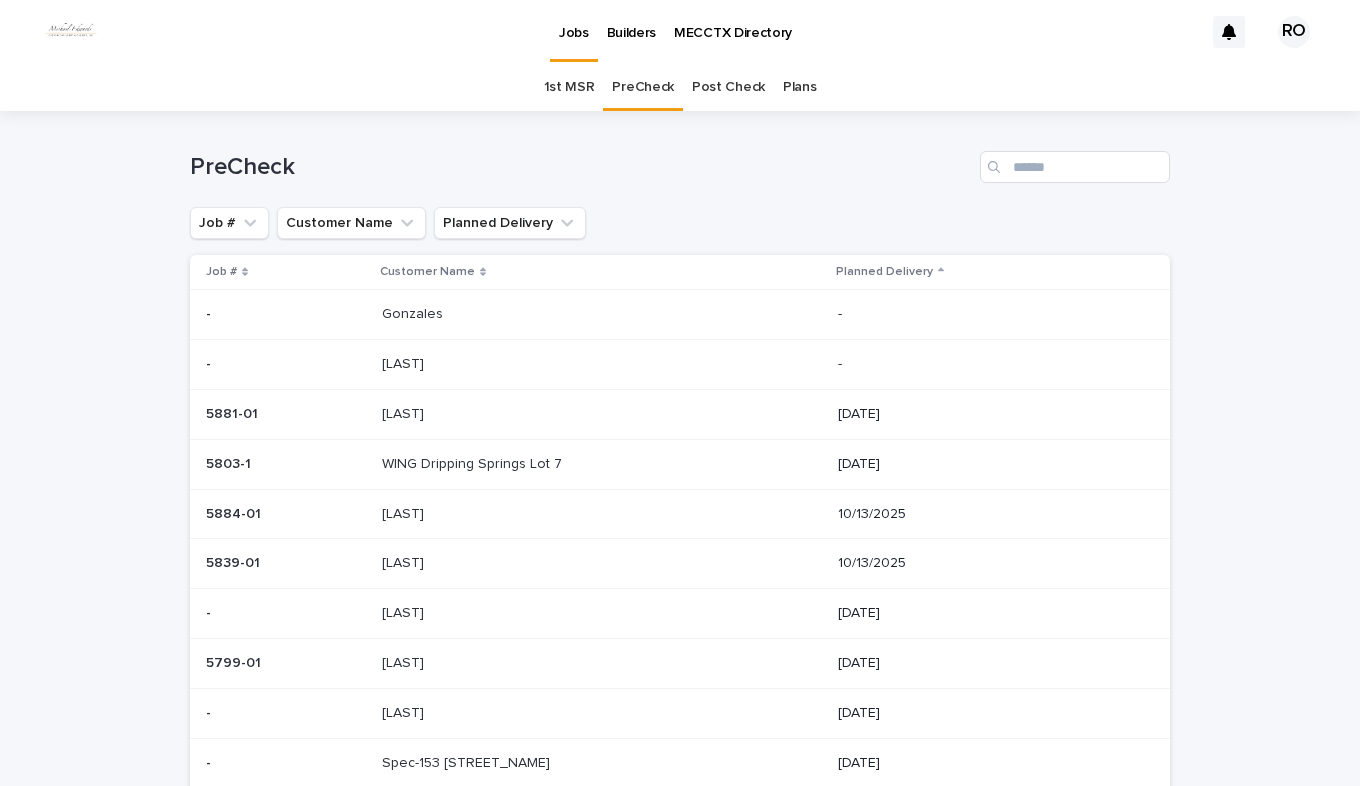click at bounding box center [548, 314] 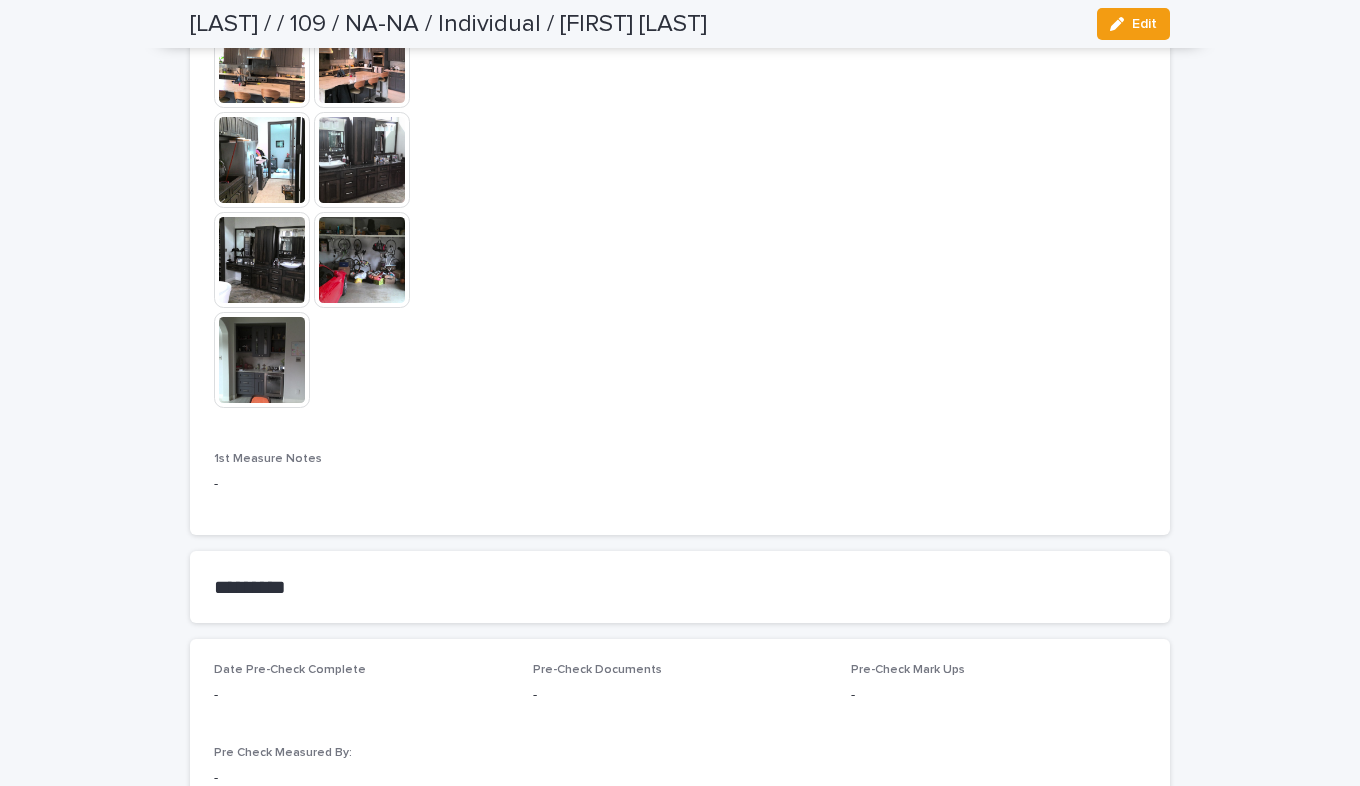 scroll, scrollTop: 1800, scrollLeft: 0, axis: vertical 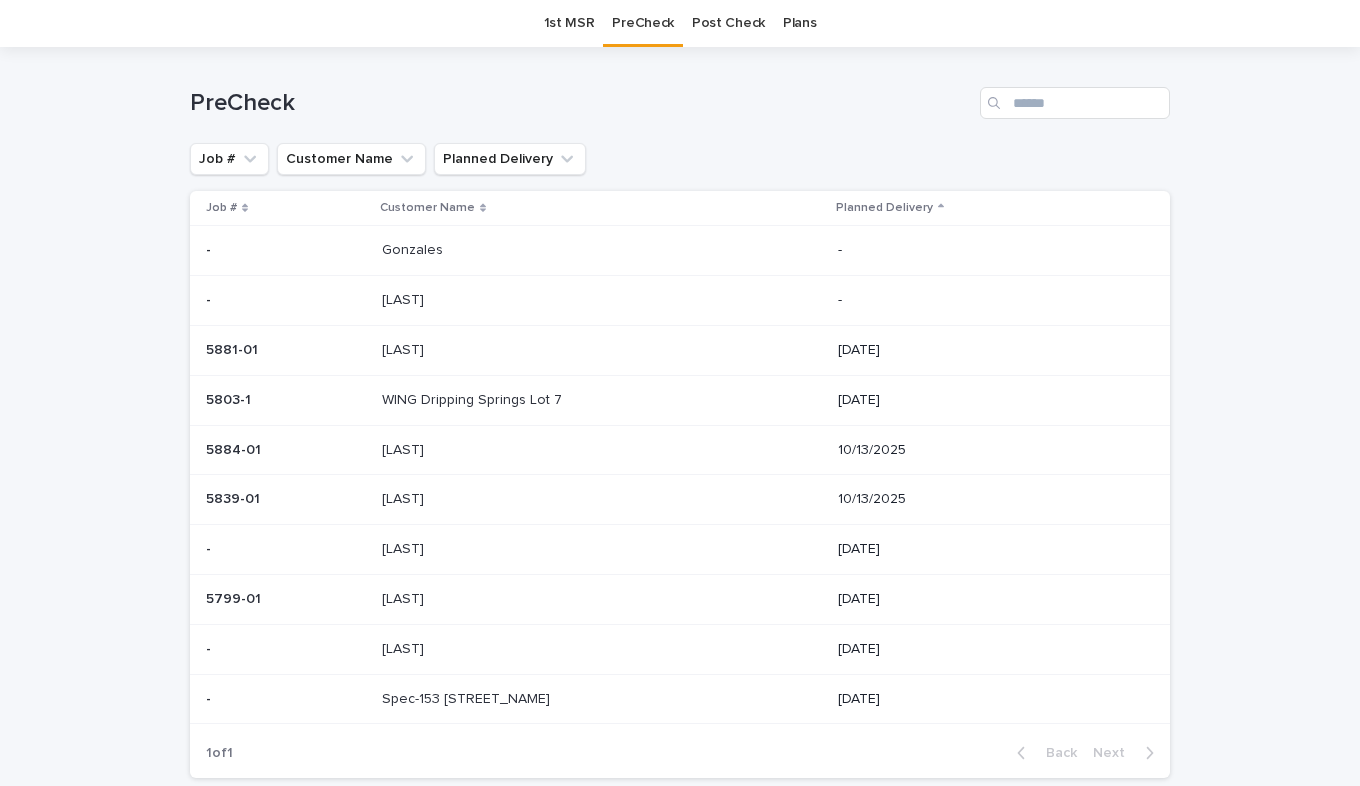 click at bounding box center [548, 300] 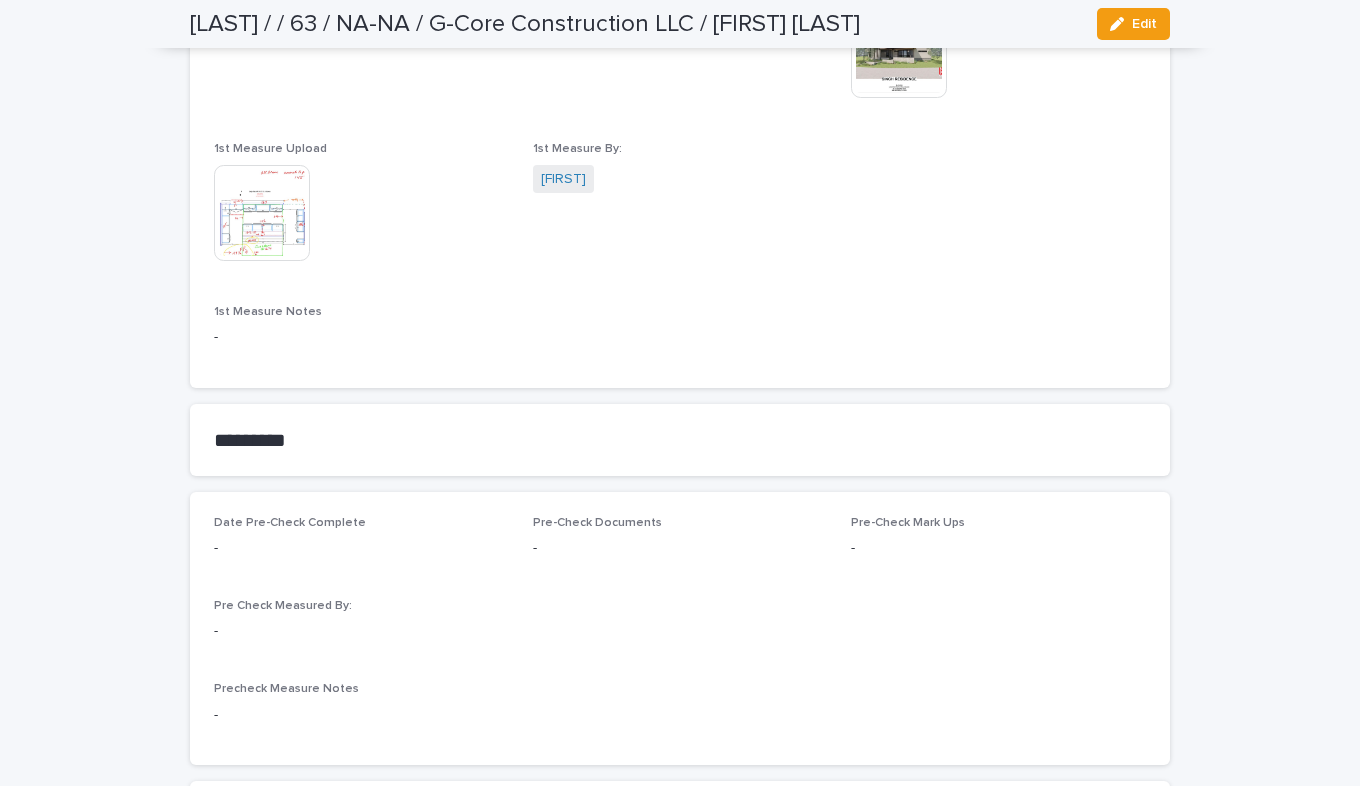scroll, scrollTop: 1500, scrollLeft: 0, axis: vertical 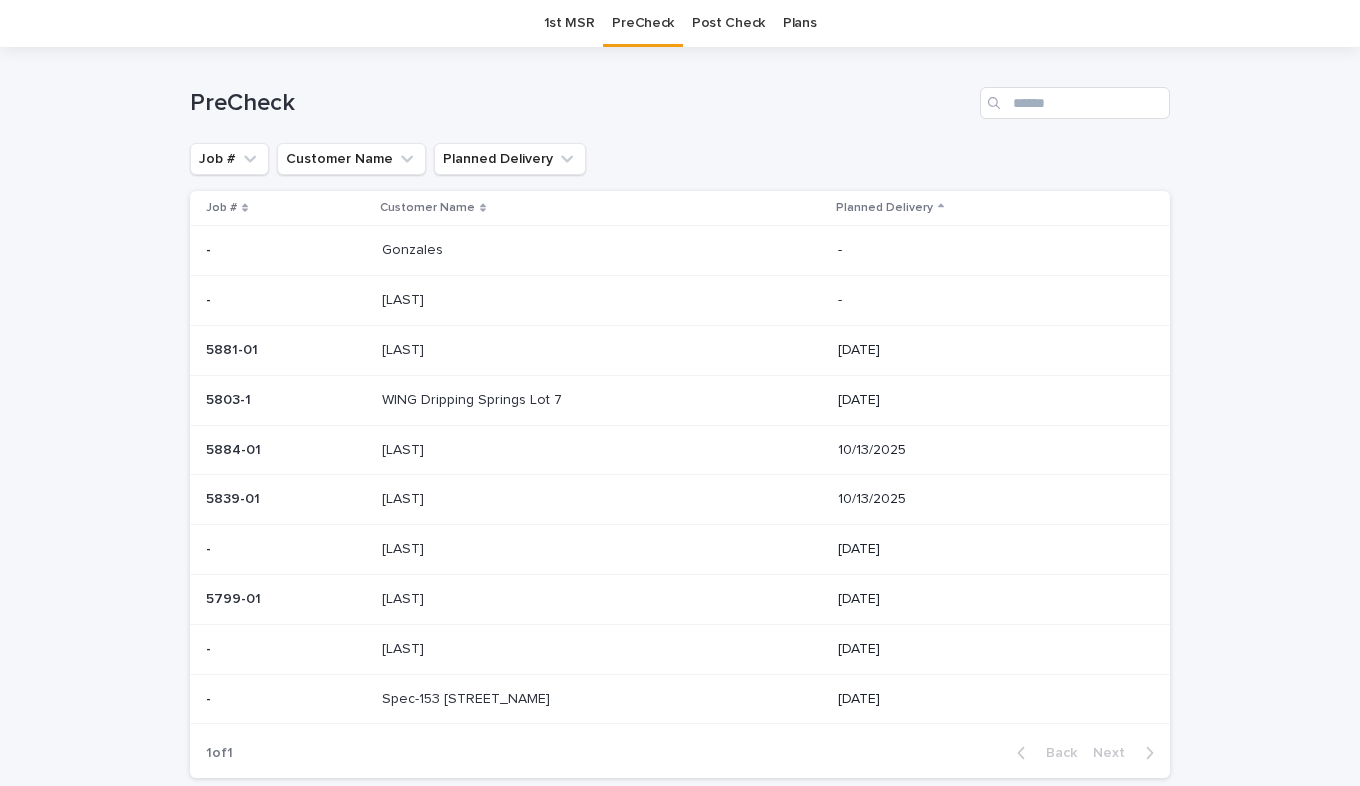 click on "[LAST]" at bounding box center (405, 348) 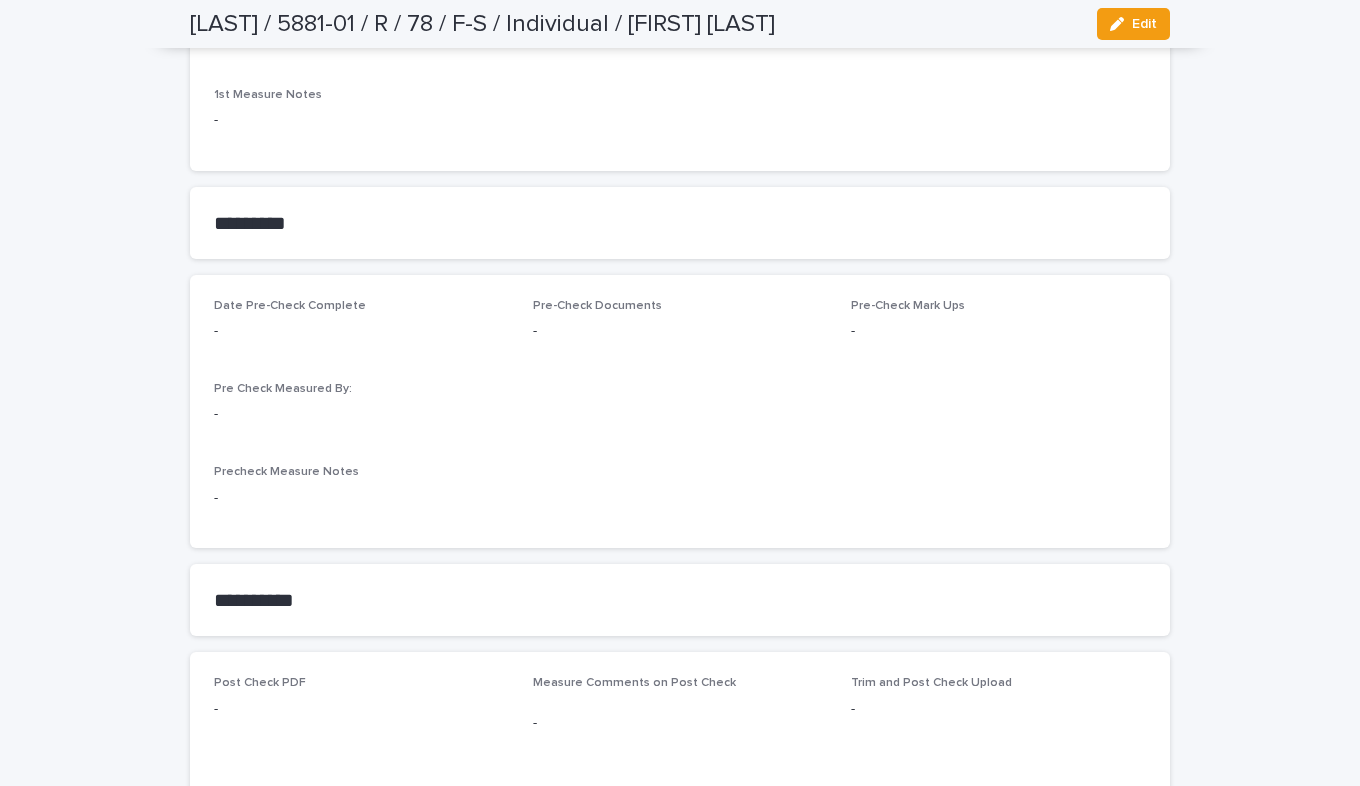 scroll, scrollTop: 1700, scrollLeft: 0, axis: vertical 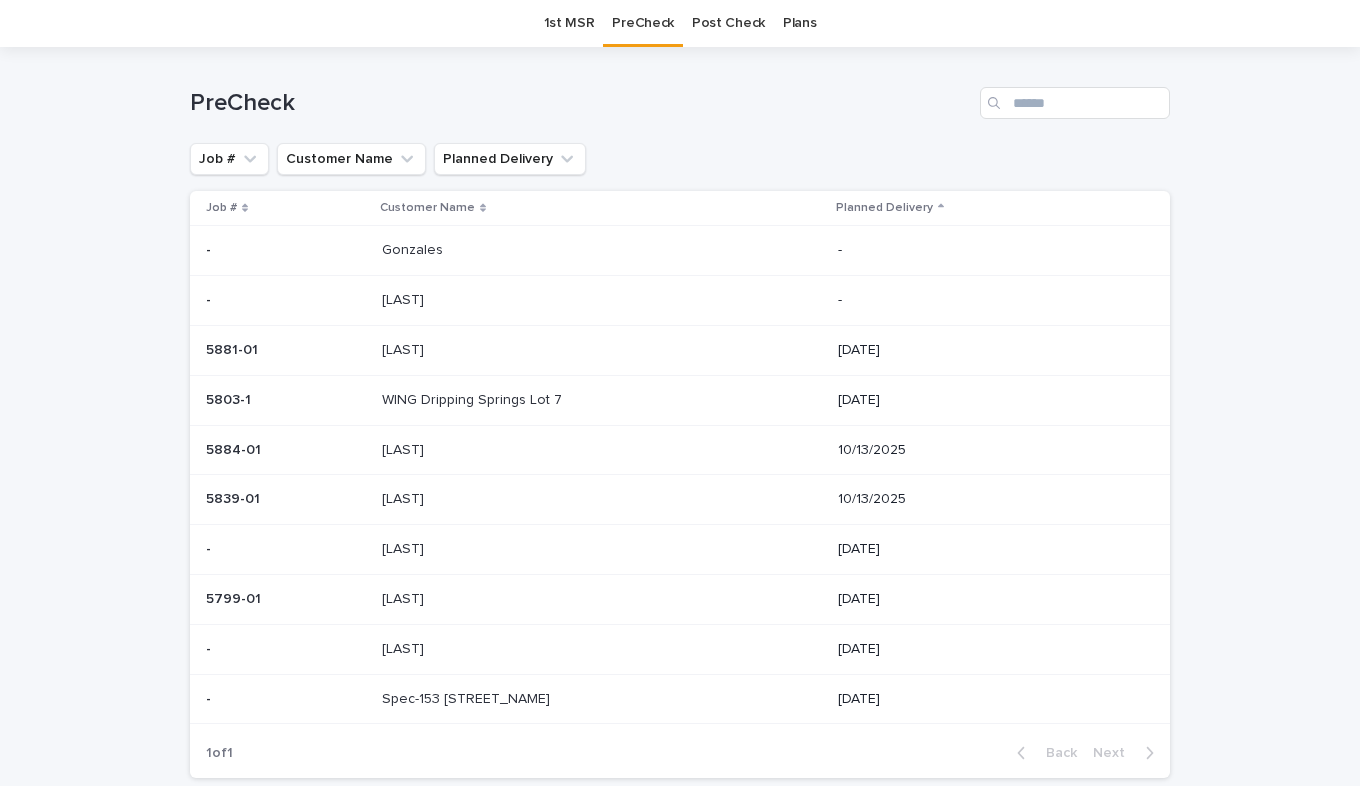 click on "WING Dripping Springs Lot 7 WING Dripping Springs Lot 7" at bounding box center (602, 400) 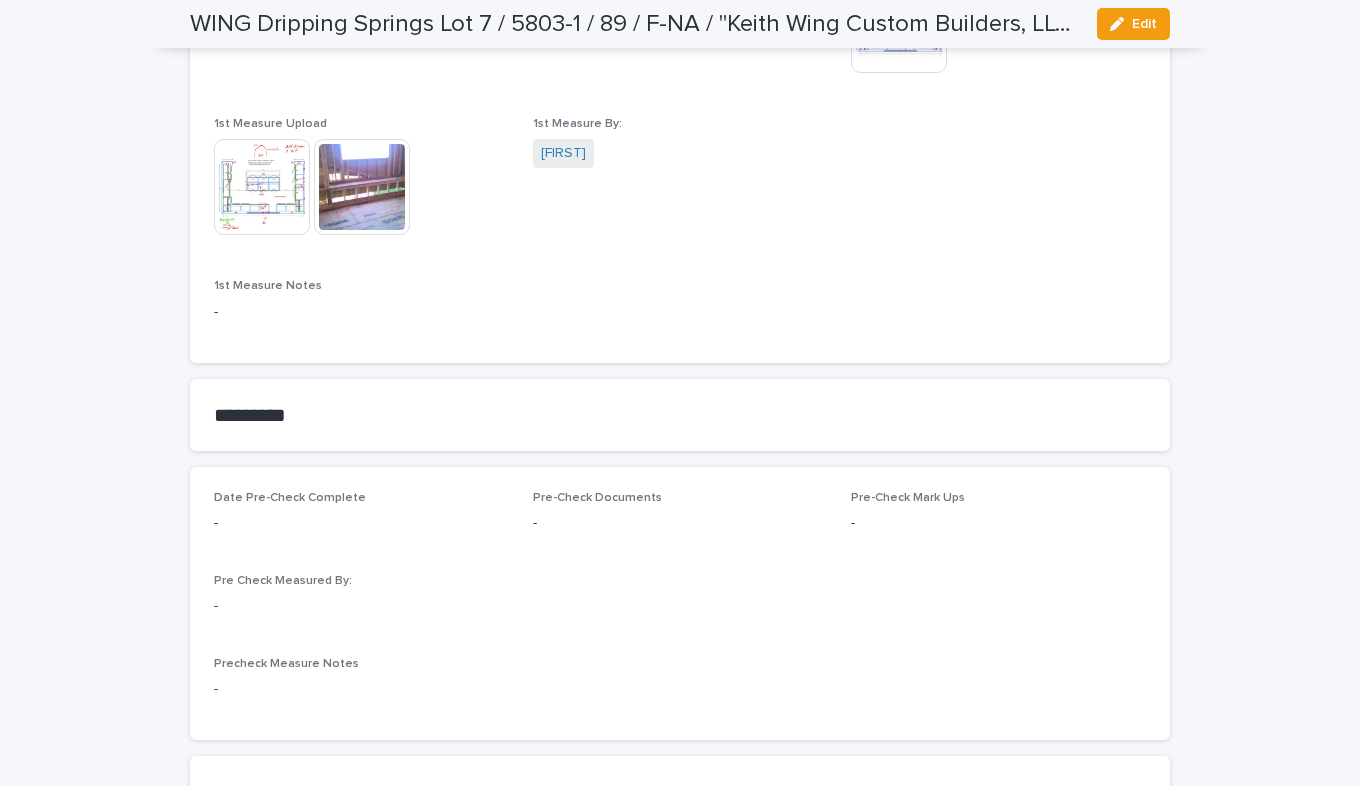 scroll, scrollTop: 1500, scrollLeft: 0, axis: vertical 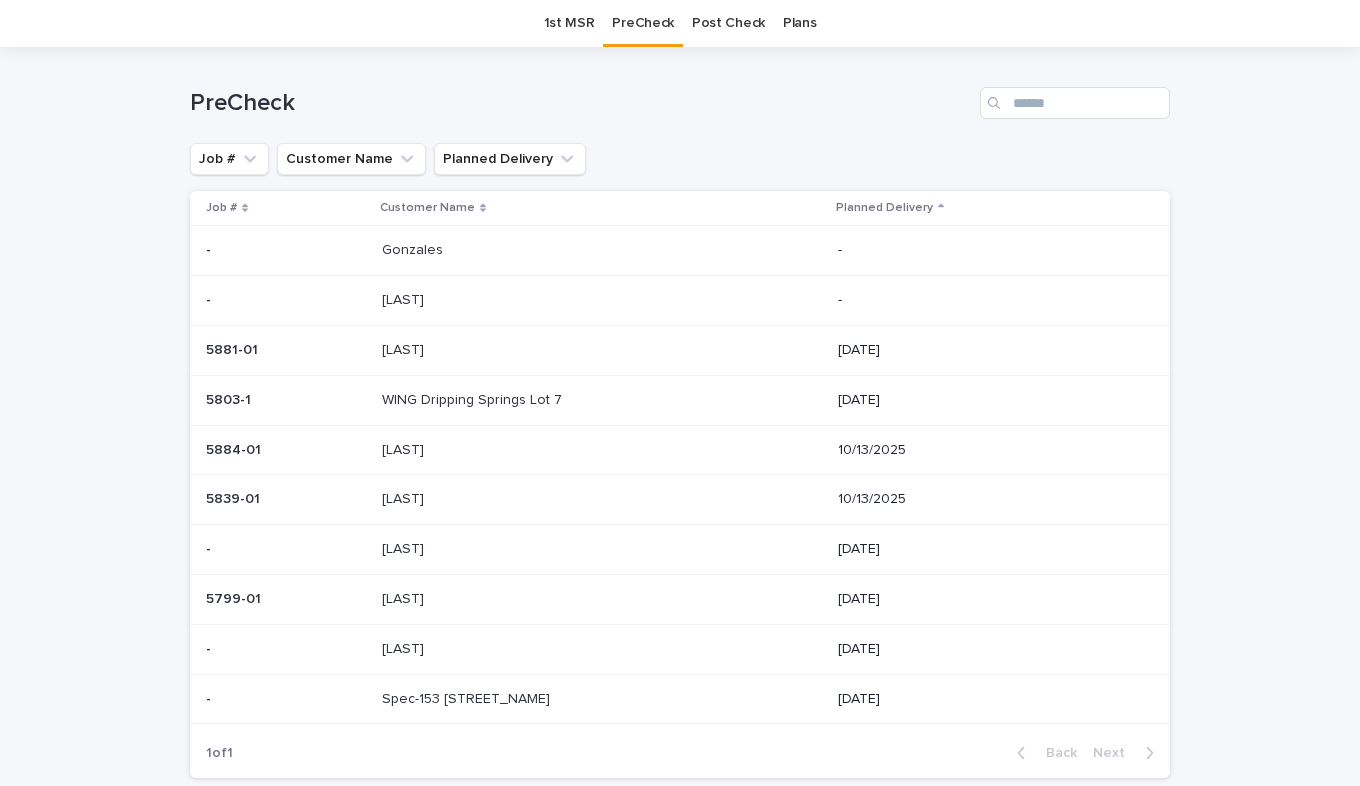 click at bounding box center [286, 450] 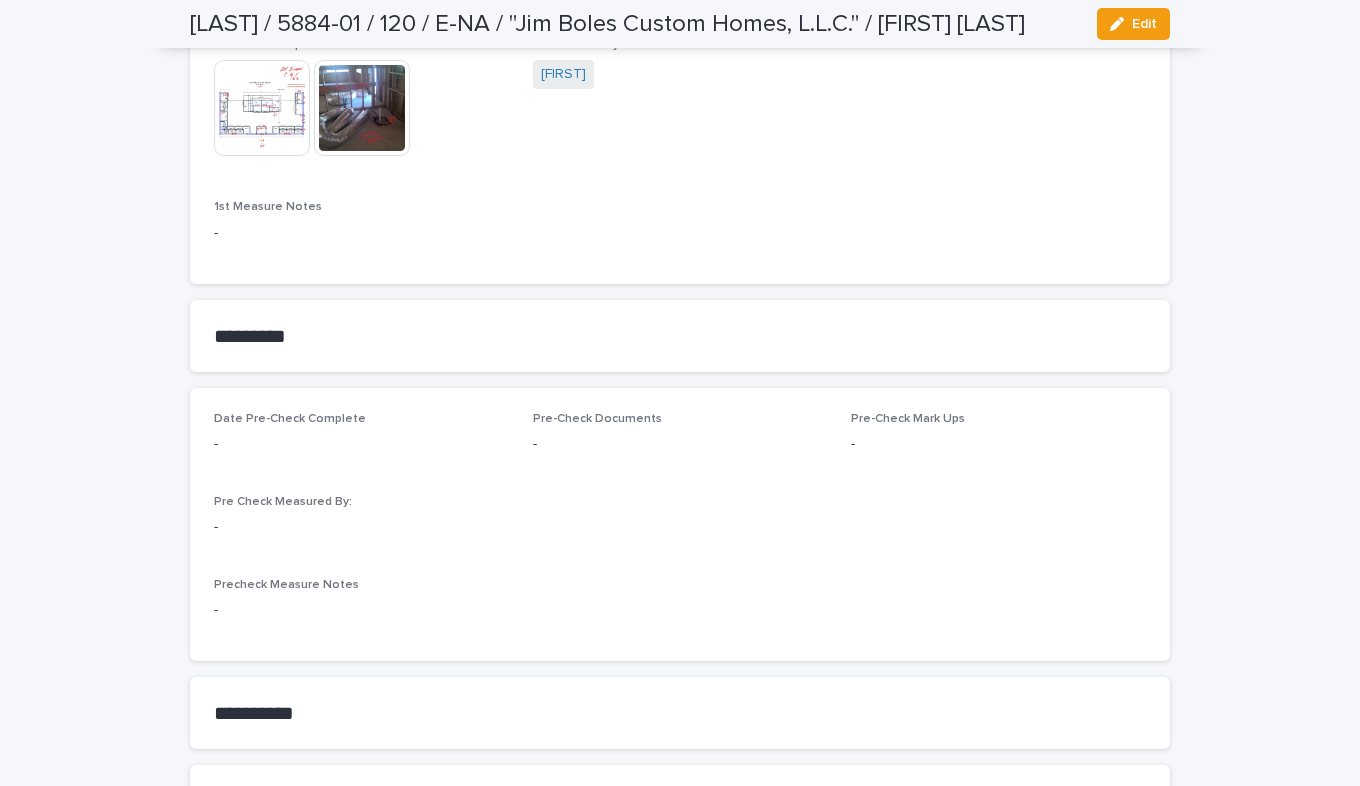 scroll, scrollTop: 1500, scrollLeft: 0, axis: vertical 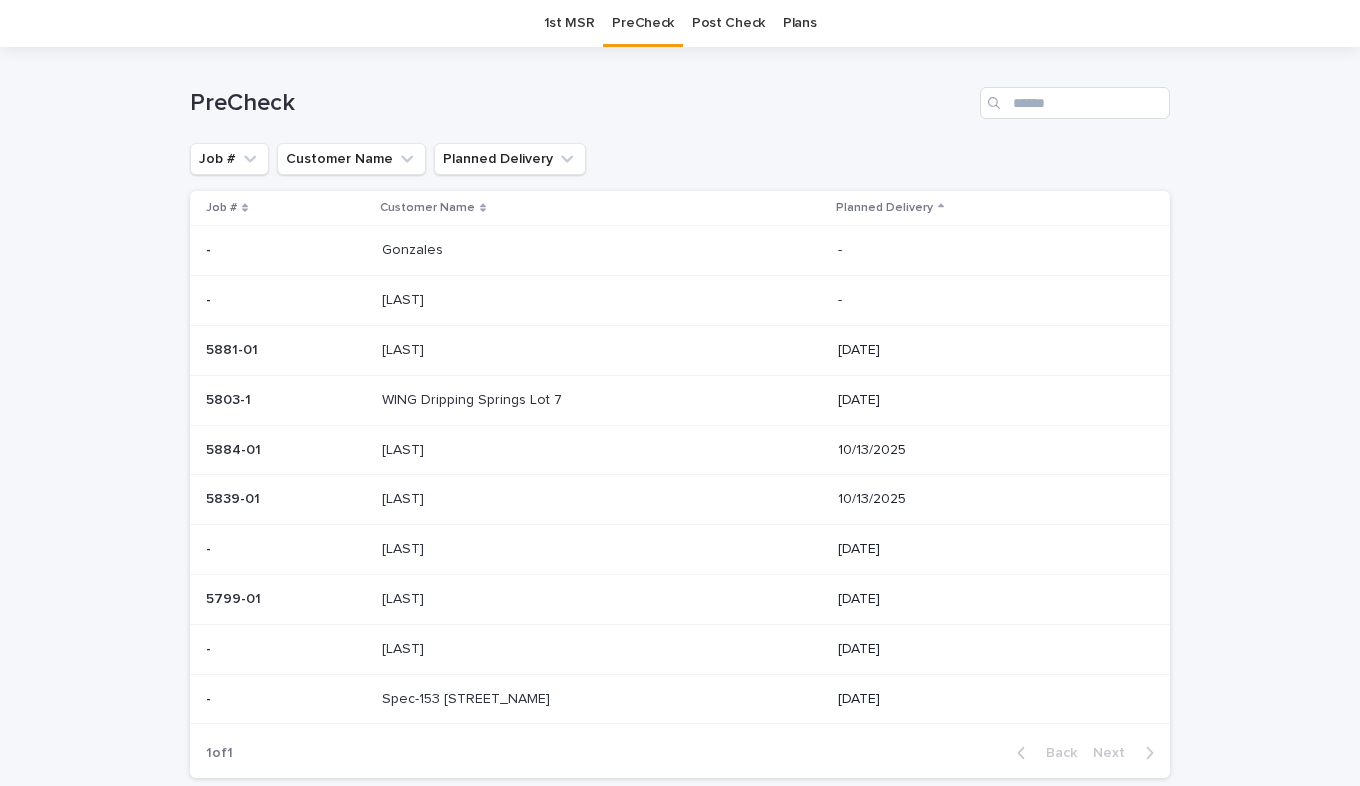 click on "[LAST]" at bounding box center [405, 497] 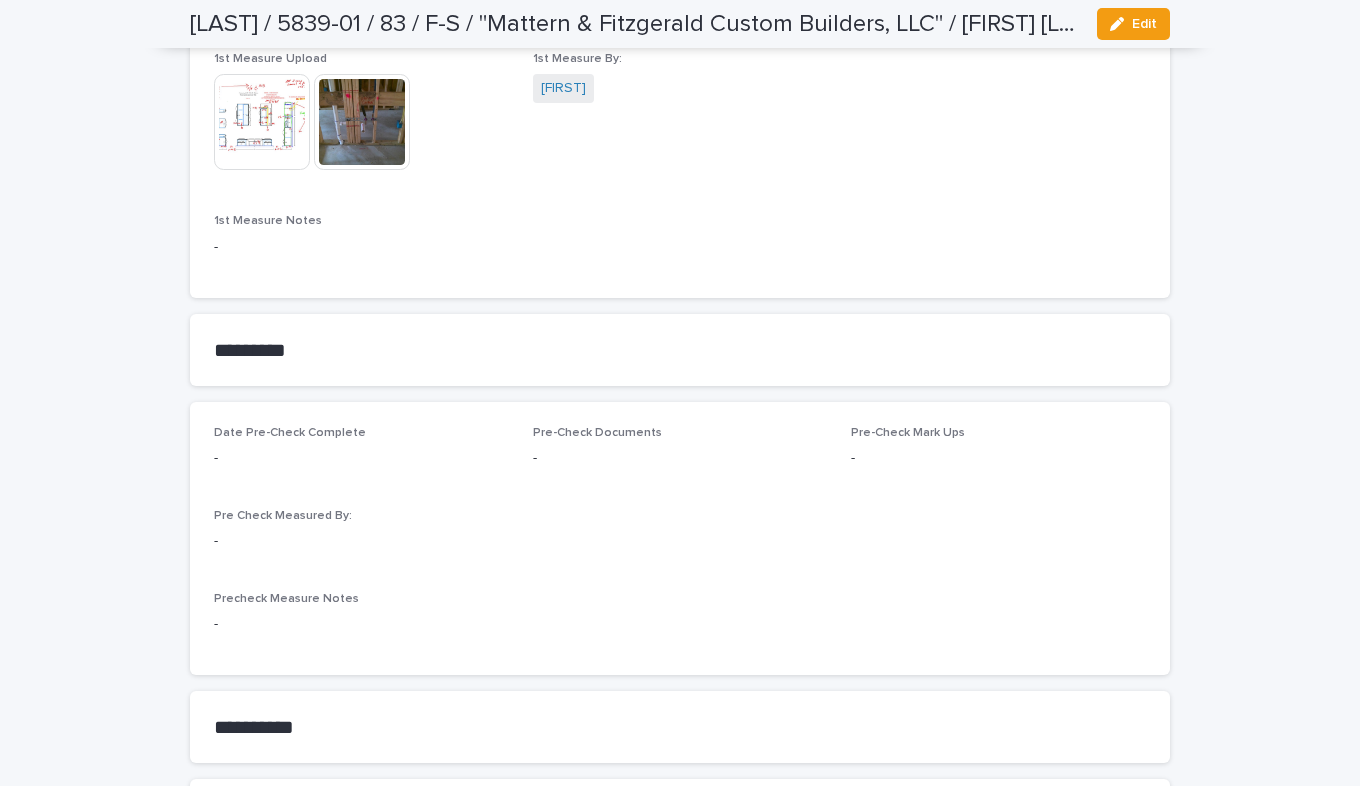scroll, scrollTop: 1400, scrollLeft: 0, axis: vertical 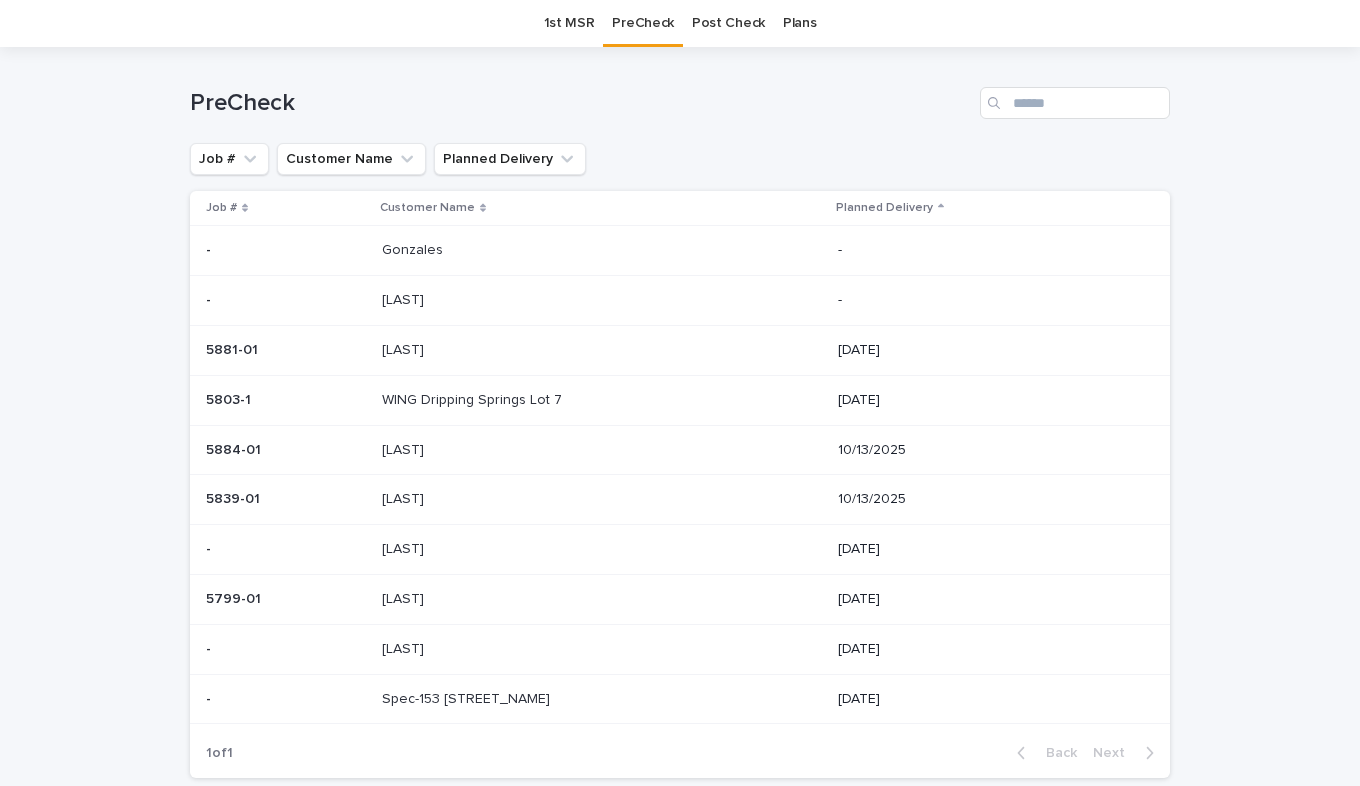 click on "[LAST] [LAST]" at bounding box center (602, 549) 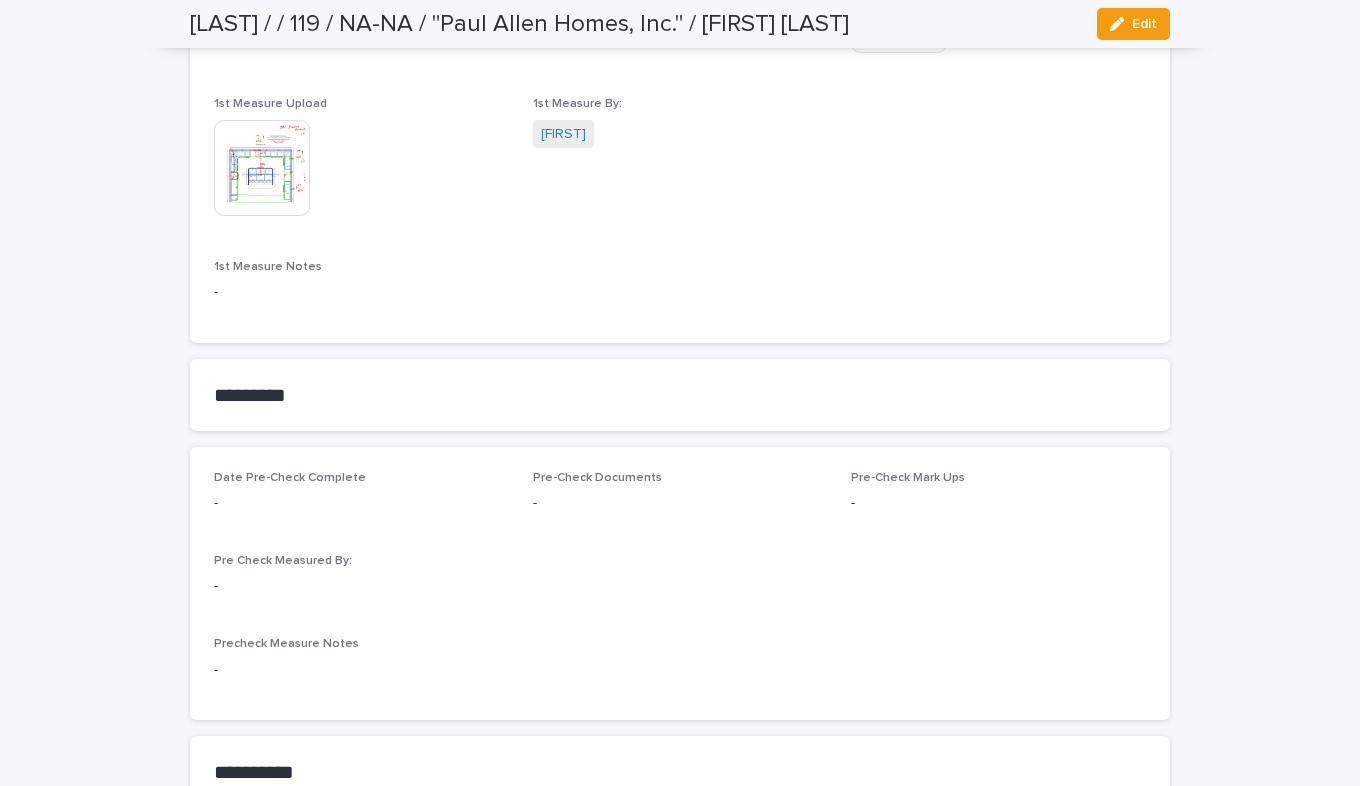 scroll, scrollTop: 1400, scrollLeft: 0, axis: vertical 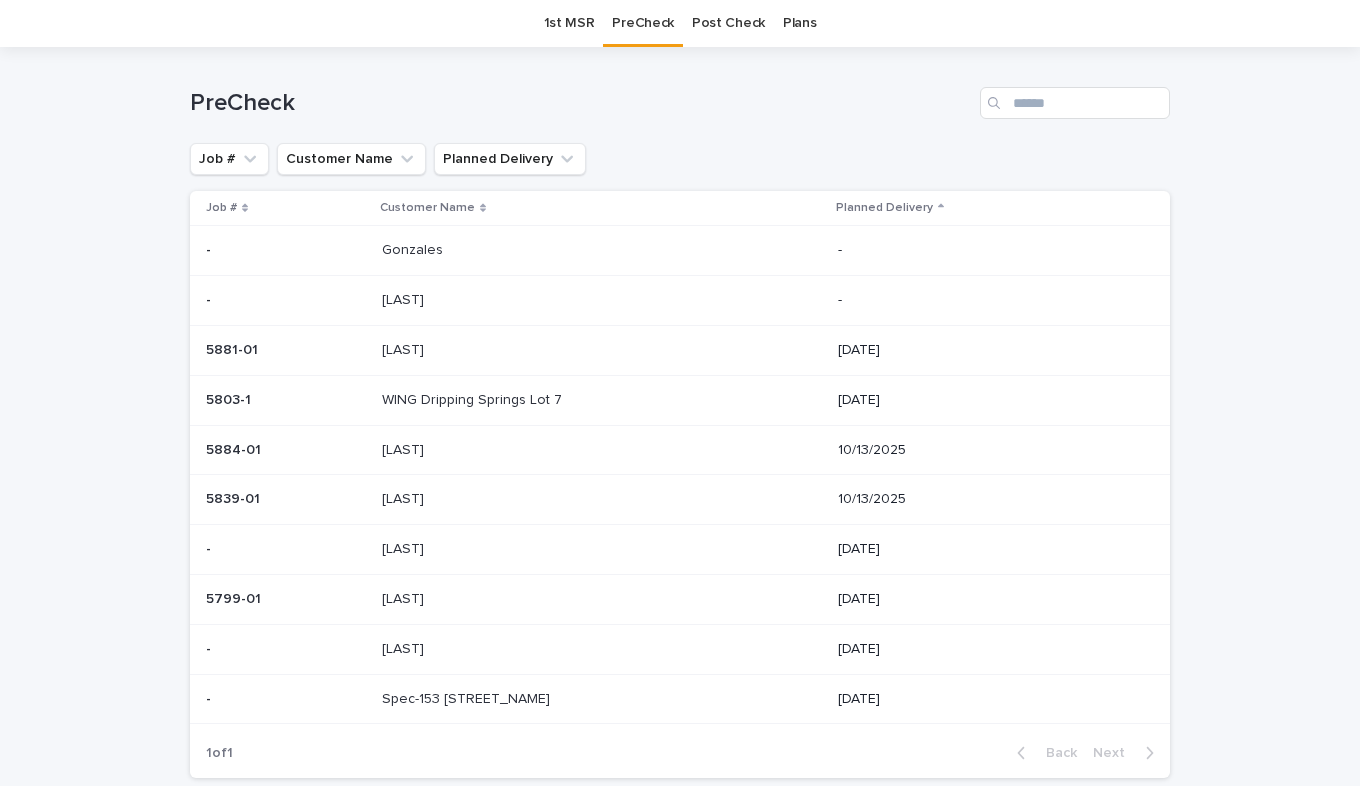 click at bounding box center [286, 599] 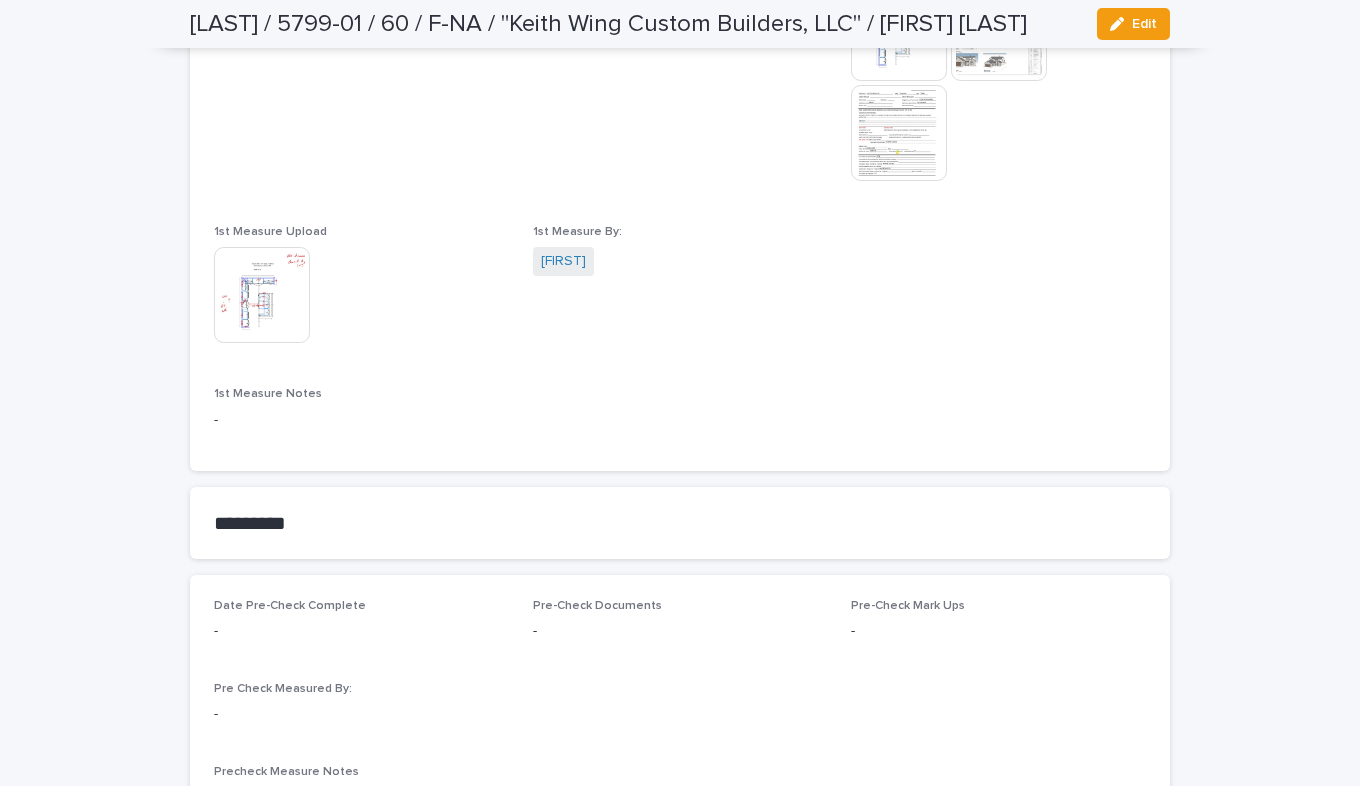 scroll, scrollTop: 1300, scrollLeft: 0, axis: vertical 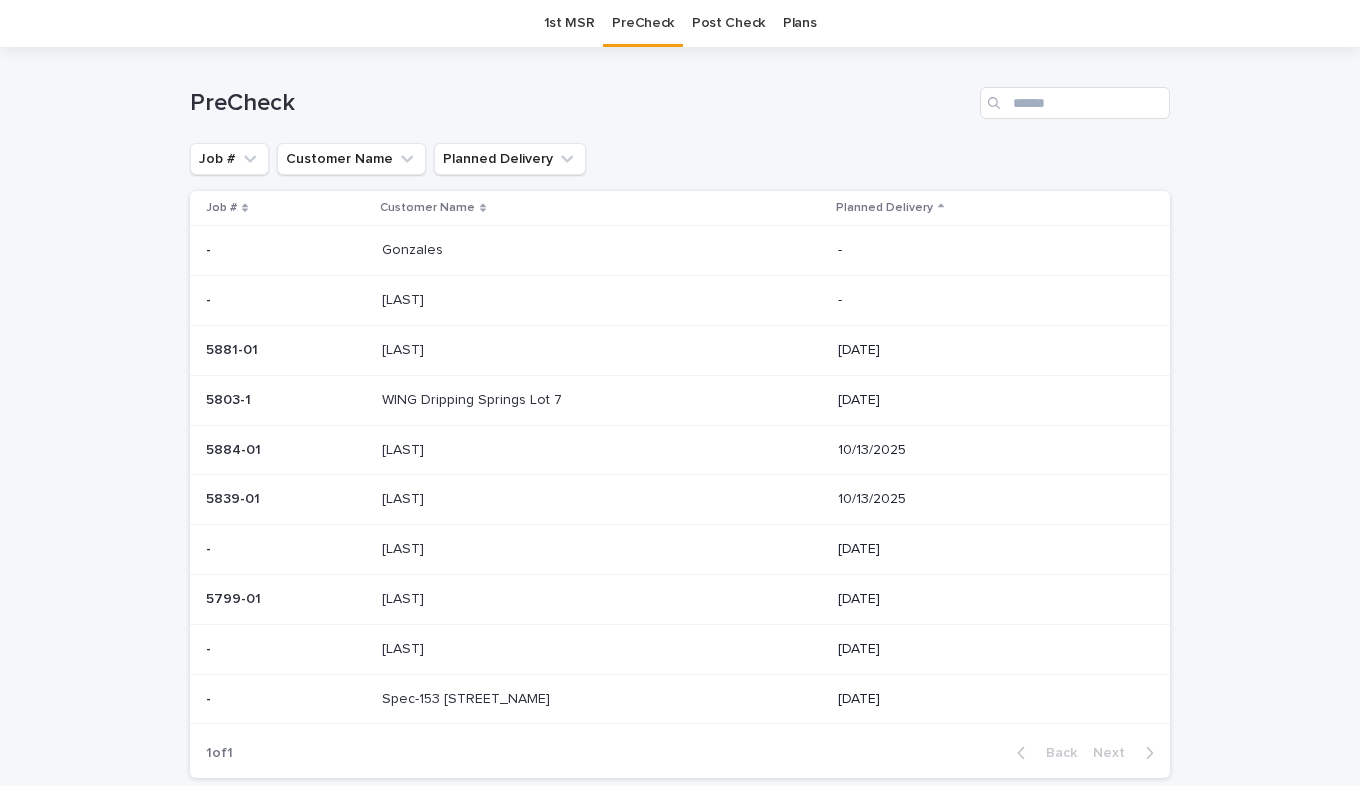 click at bounding box center (548, 649) 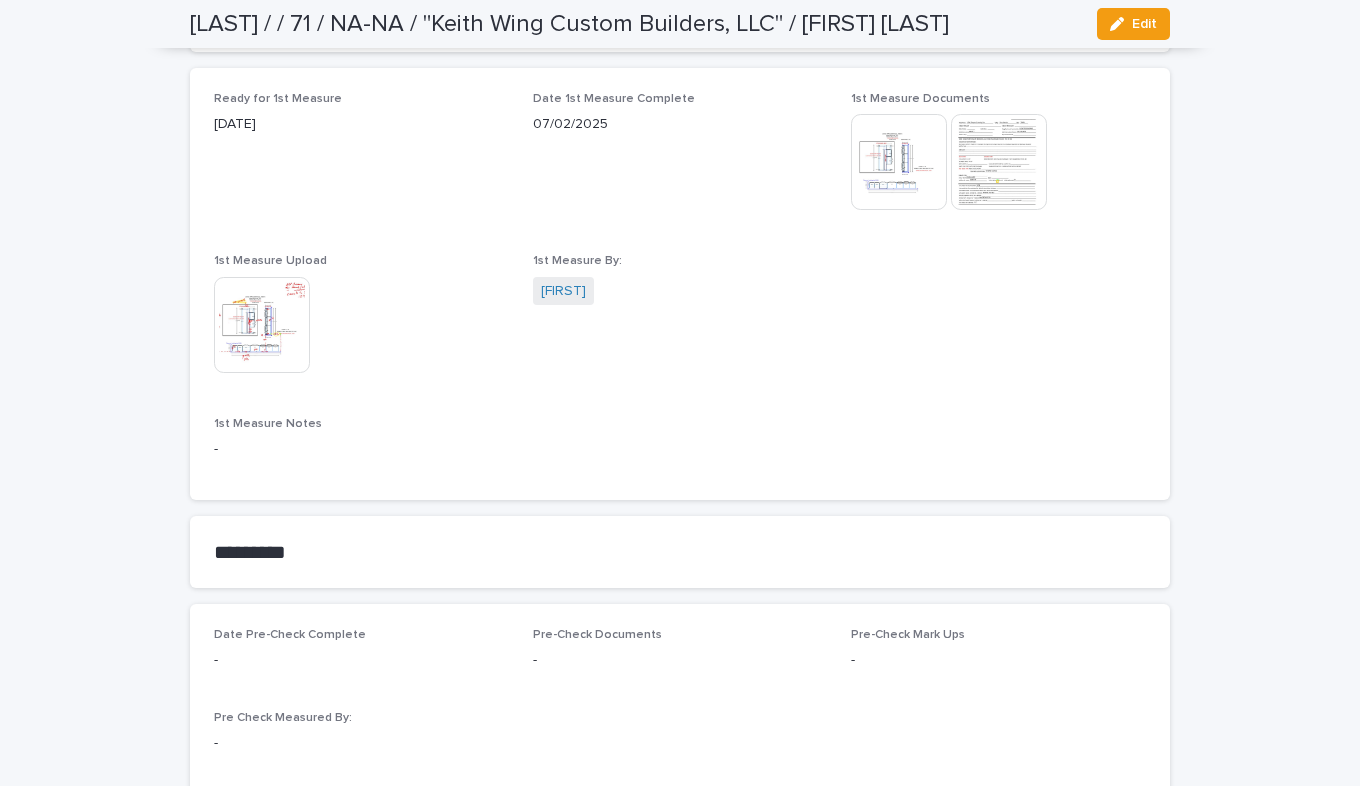 scroll, scrollTop: 1200, scrollLeft: 0, axis: vertical 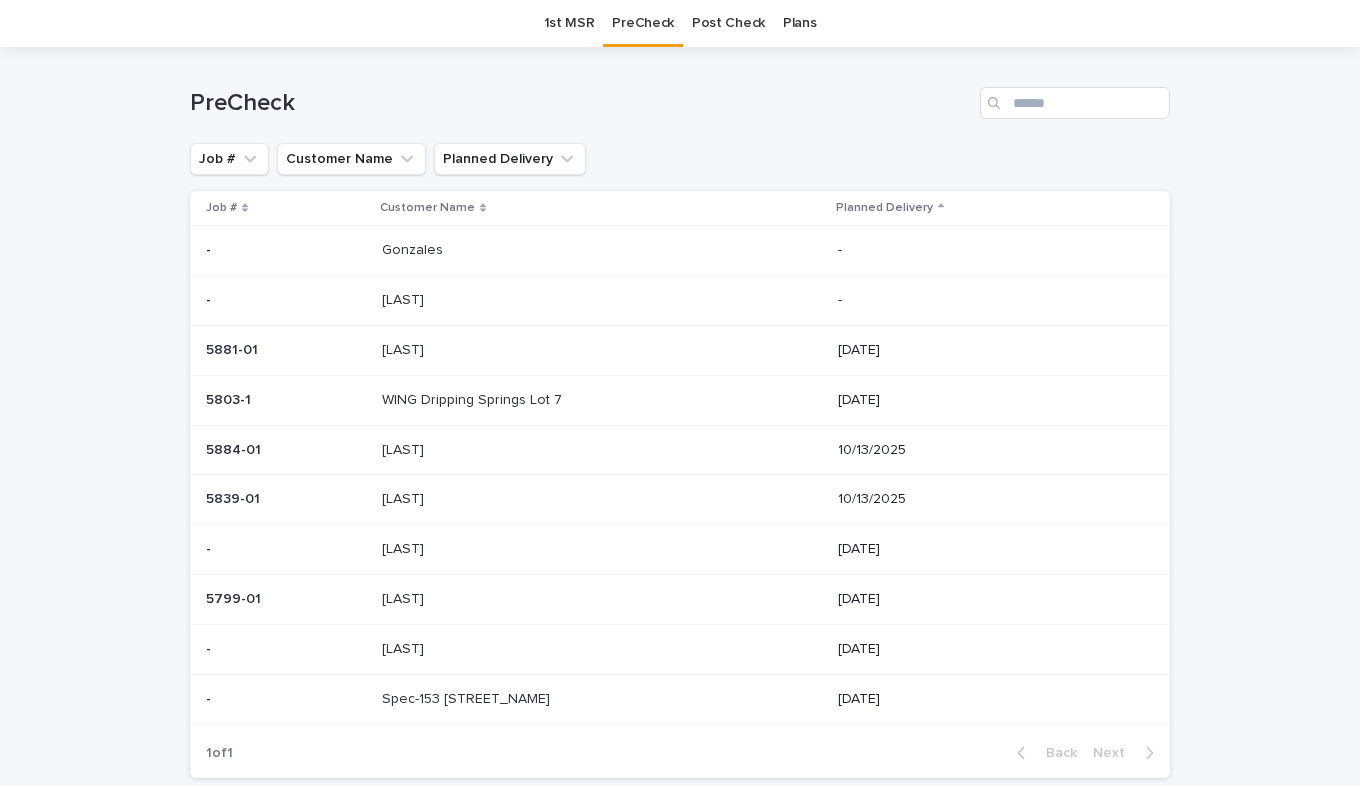 click on "Spec-153 Waters Edge Spec-153 Waters Edge" at bounding box center [602, 699] 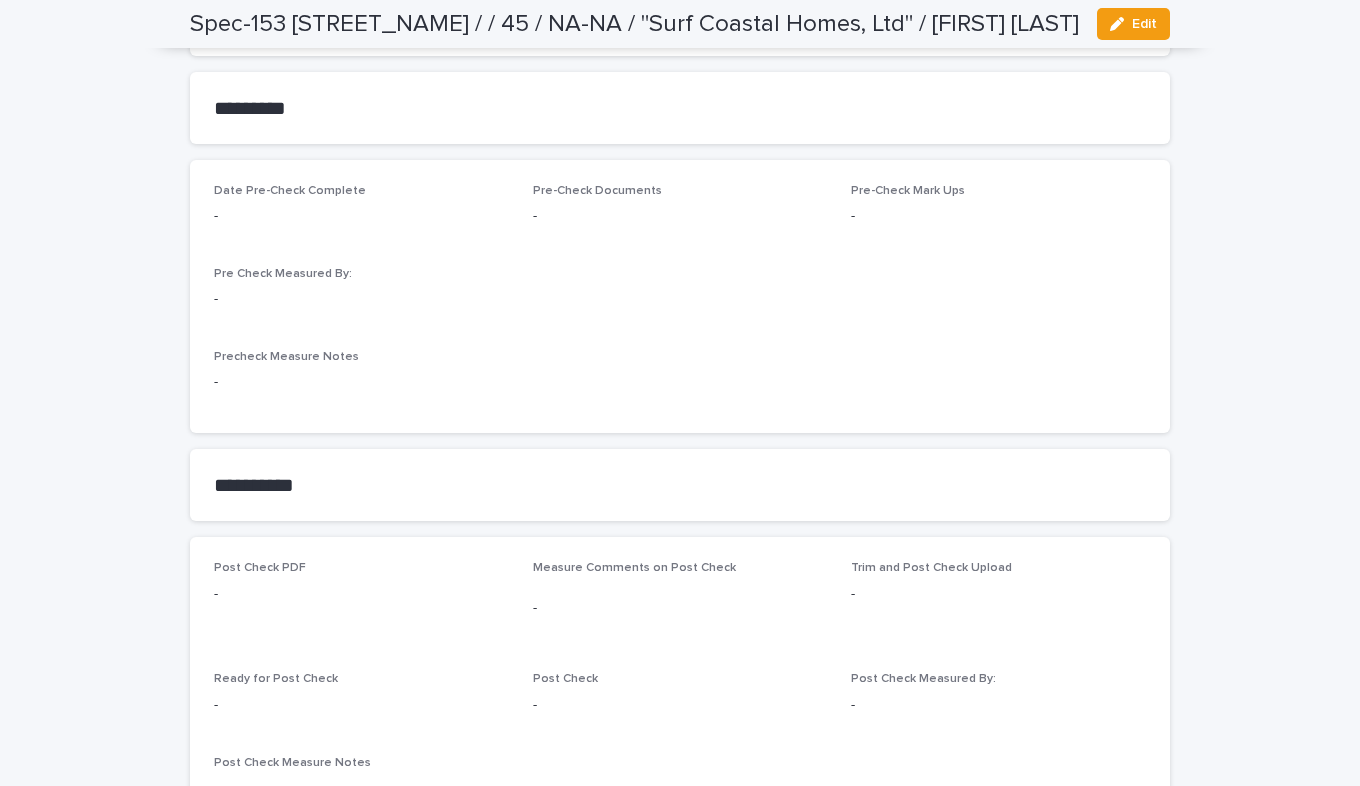scroll, scrollTop: 1500, scrollLeft: 0, axis: vertical 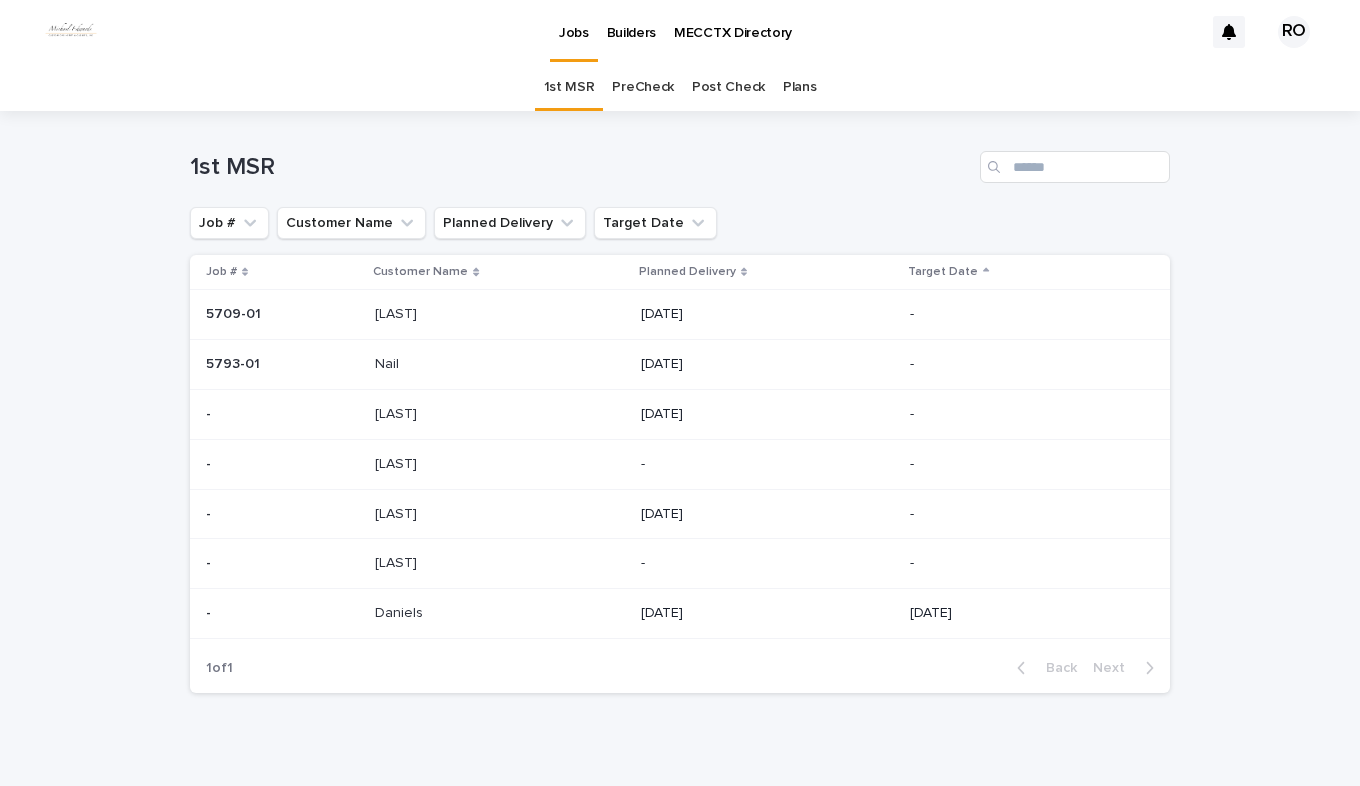 click at bounding box center (499, 613) 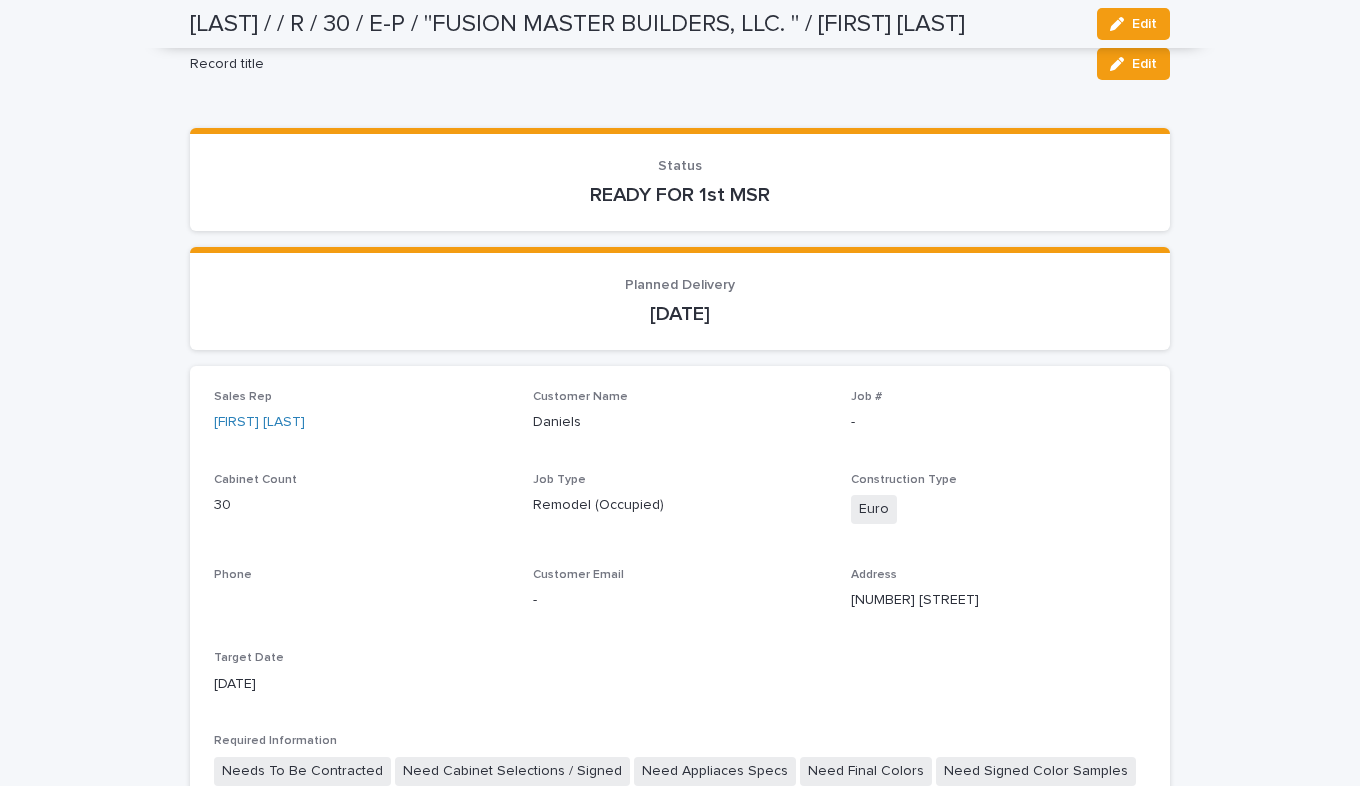 scroll, scrollTop: 0, scrollLeft: 0, axis: both 